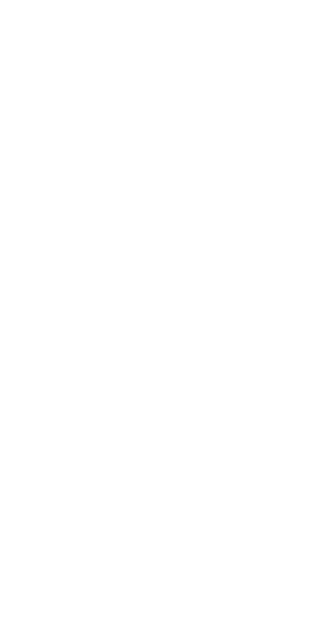 scroll, scrollTop: 0, scrollLeft: 0, axis: both 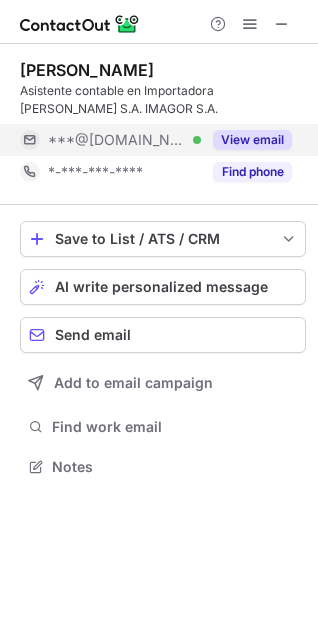 click on "View email" at bounding box center [246, 140] 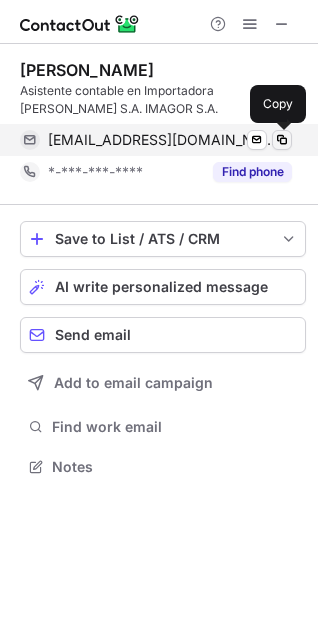 click at bounding box center (282, 140) 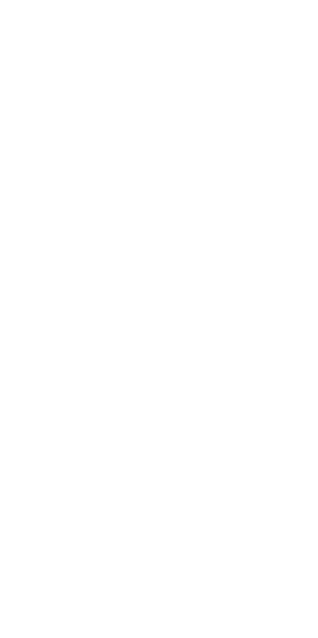 scroll, scrollTop: 0, scrollLeft: 0, axis: both 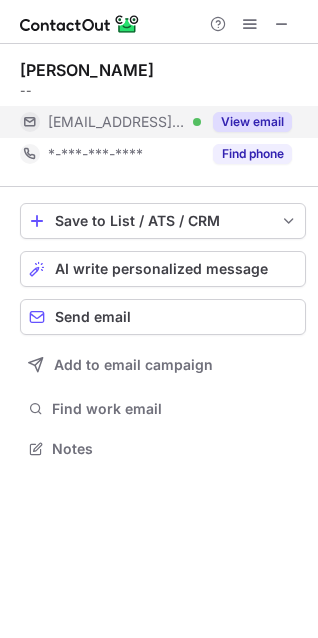 click on "View email" at bounding box center [246, 122] 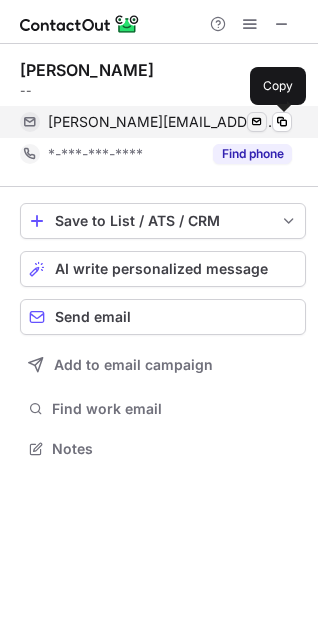 drag, startPoint x: 282, startPoint y: 122, endPoint x: 261, endPoint y: 121, distance: 21.023796 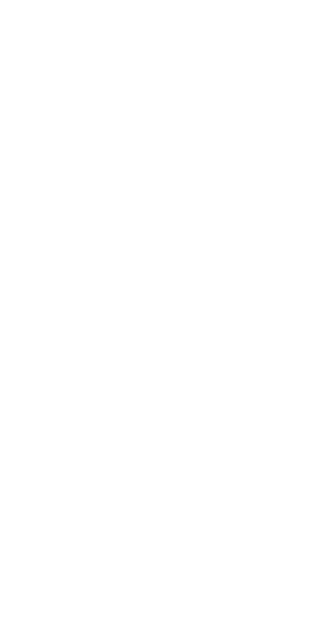 scroll, scrollTop: 0, scrollLeft: 0, axis: both 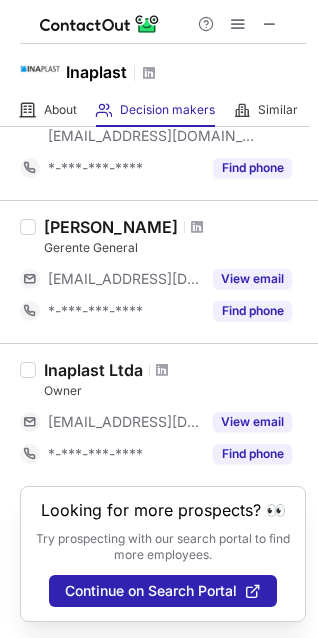 drag, startPoint x: 40, startPoint y: 194, endPoint x: 200, endPoint y: 217, distance: 161.64467 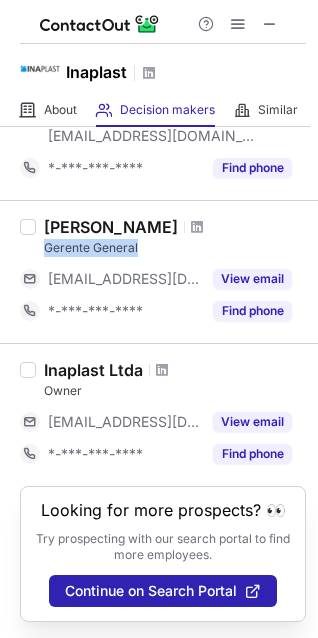 drag, startPoint x: 147, startPoint y: 225, endPoint x: 47, endPoint y: 231, distance: 100.17984 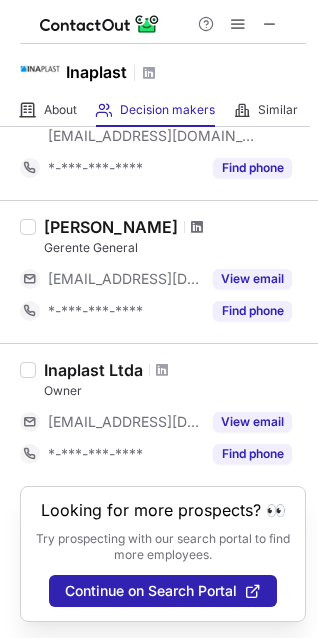 click at bounding box center [197, 227] 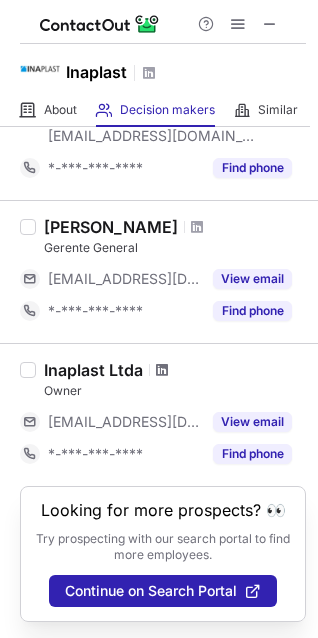 click at bounding box center [162, 370] 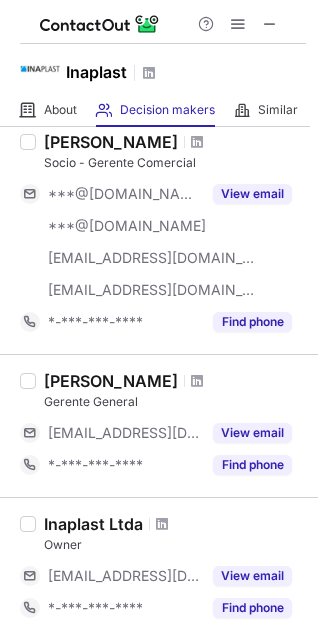 scroll, scrollTop: 0, scrollLeft: 0, axis: both 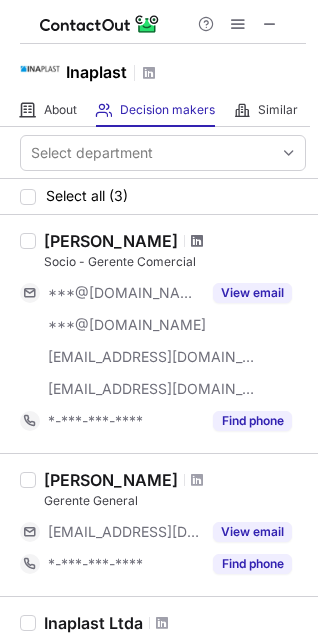 click at bounding box center [197, 241] 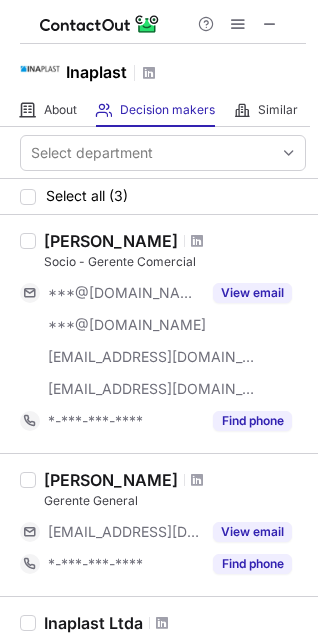 click at bounding box center (197, 241) 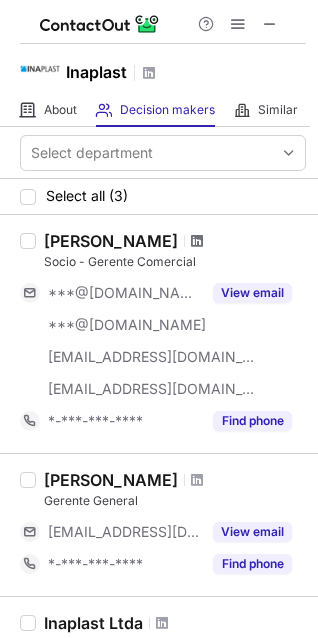 click at bounding box center (197, 241) 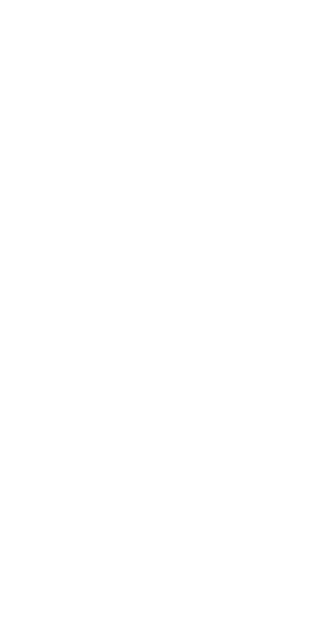 scroll, scrollTop: 0, scrollLeft: 0, axis: both 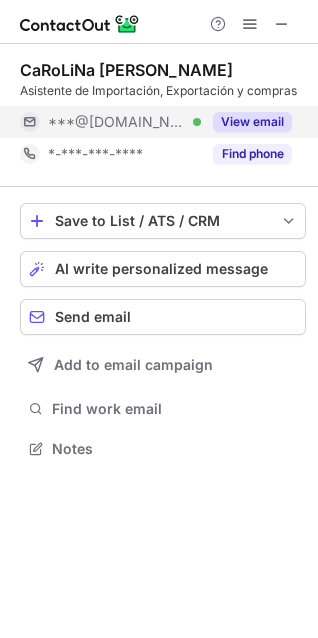 click on "View email" at bounding box center (252, 122) 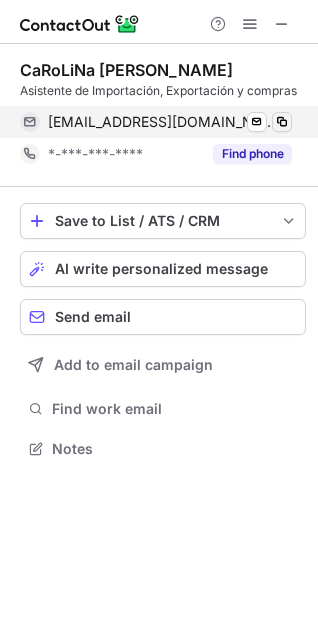 click at bounding box center (282, 122) 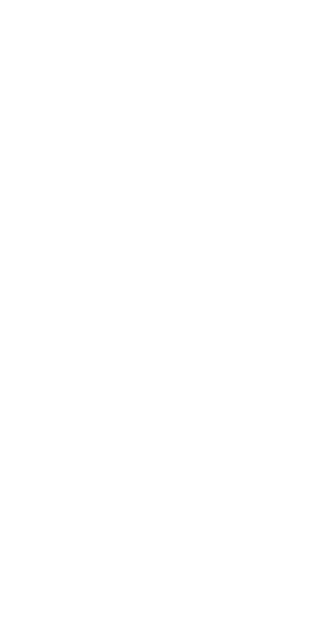 scroll, scrollTop: 0, scrollLeft: 0, axis: both 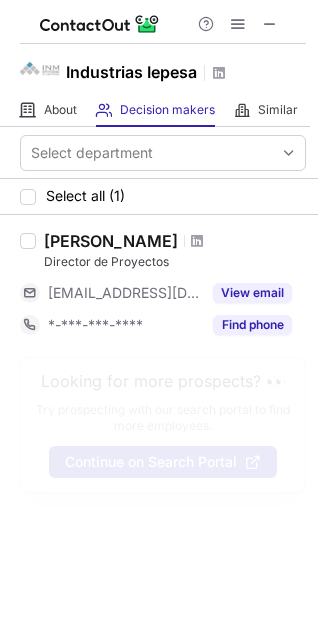 click at bounding box center (197, 241) 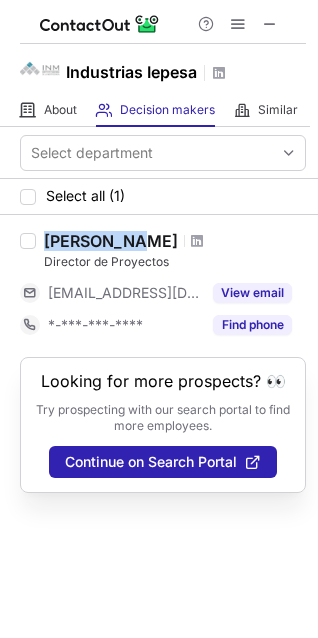 drag, startPoint x: 46, startPoint y: 240, endPoint x: 128, endPoint y: 241, distance: 82.006096 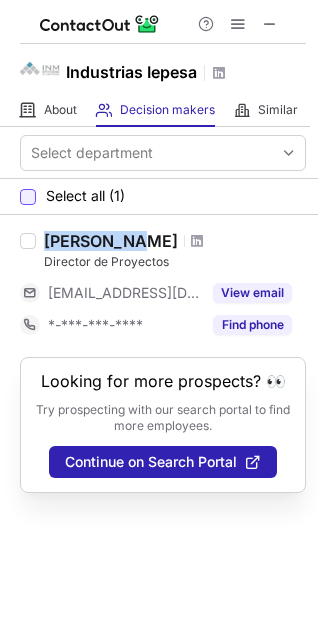 copy on "[PERSON_NAME]" 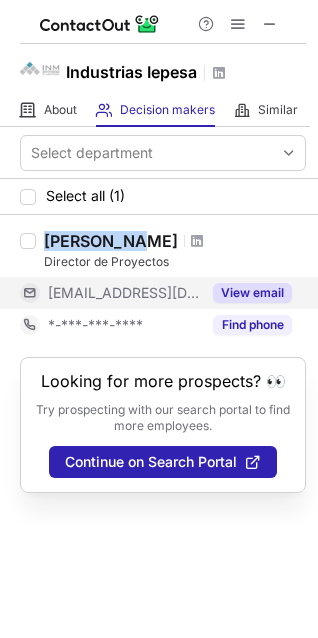 click on "View email" at bounding box center [252, 293] 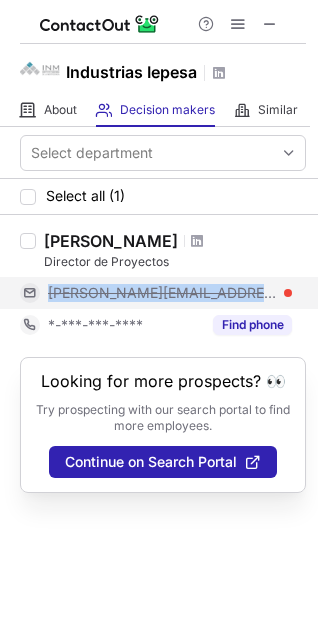 drag, startPoint x: 231, startPoint y: 289, endPoint x: 47, endPoint y: 297, distance: 184.17383 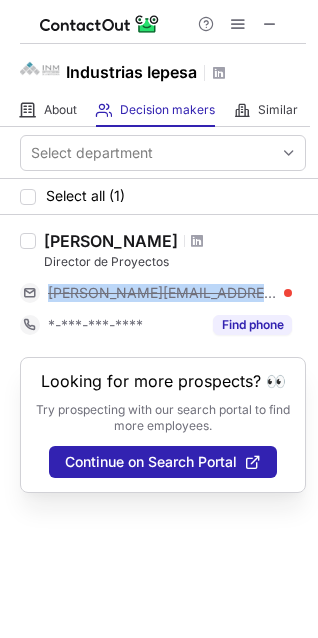 copy on "jorge@iepesaplasticos.com" 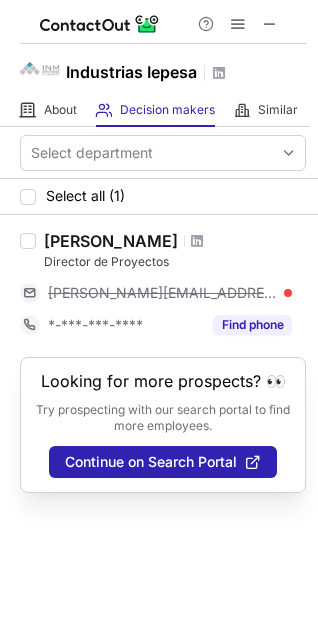 click at bounding box center [197, 241] 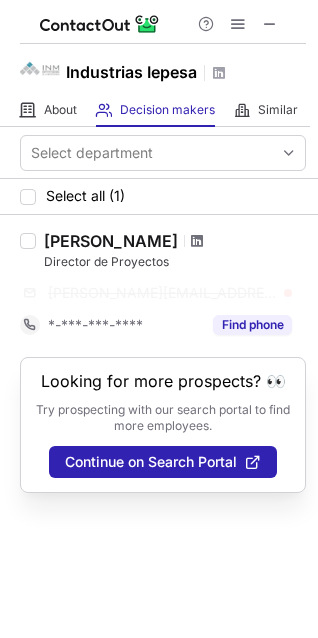 click at bounding box center [197, 241] 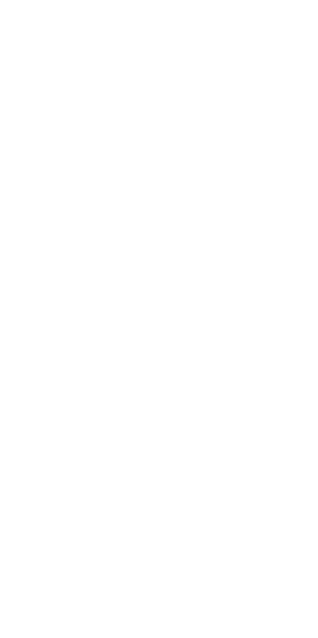 scroll, scrollTop: 0, scrollLeft: 0, axis: both 